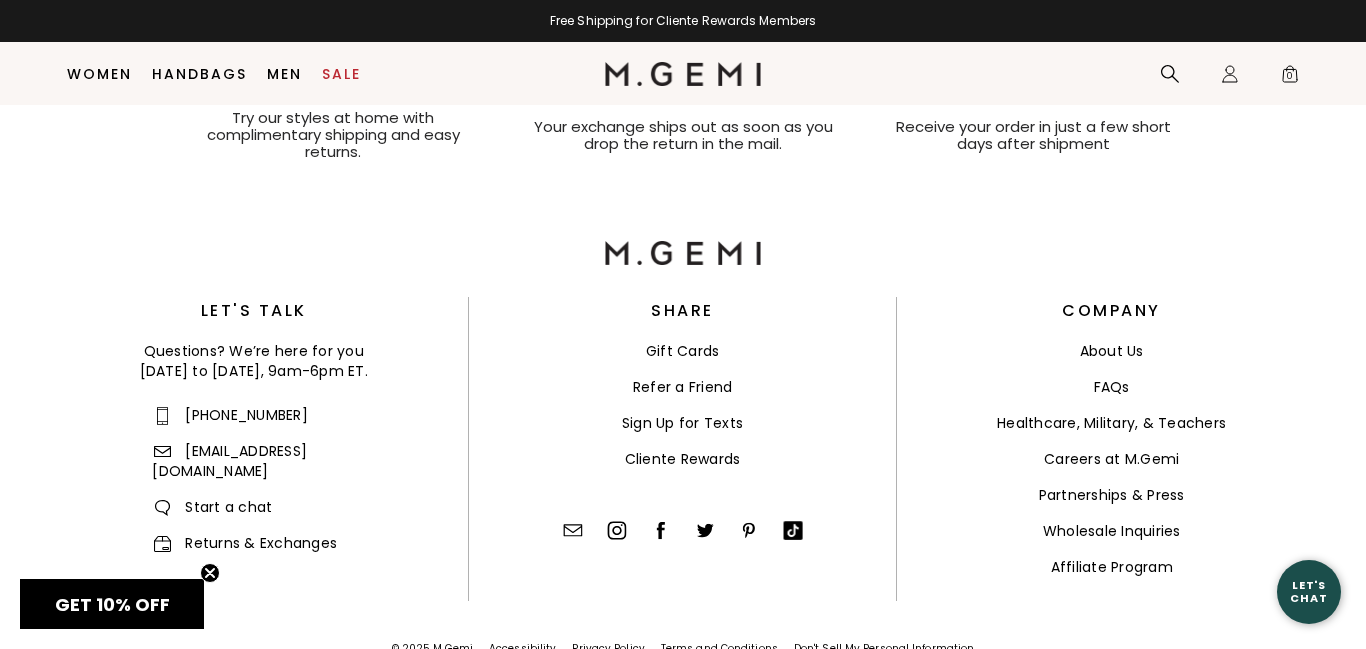 scroll, scrollTop: 2487, scrollLeft: 0, axis: vertical 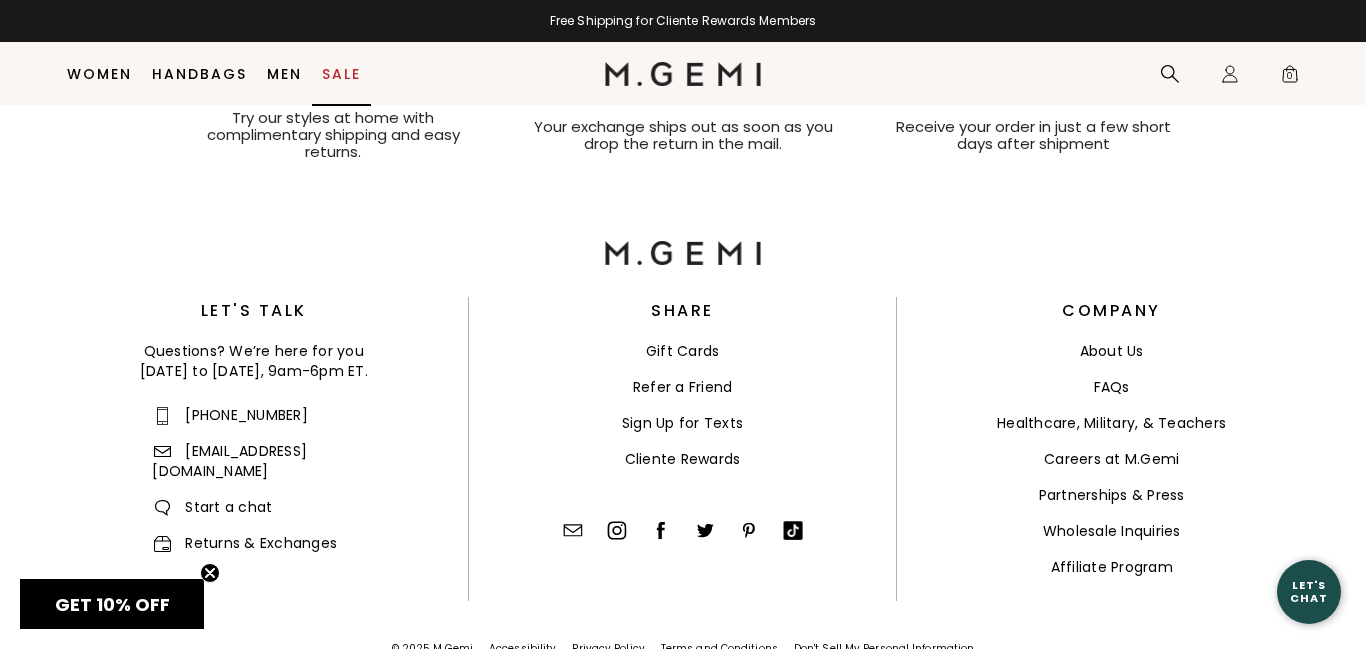click on "Sale" at bounding box center [341, 74] 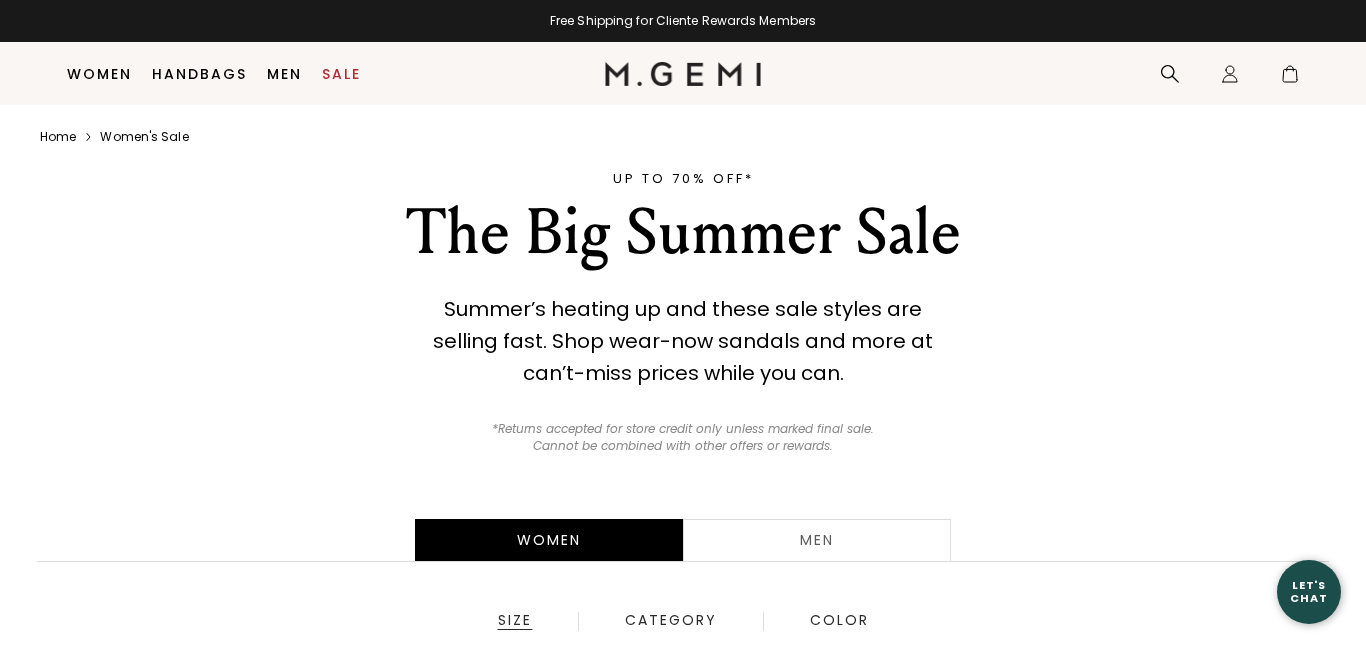 scroll, scrollTop: 158, scrollLeft: 0, axis: vertical 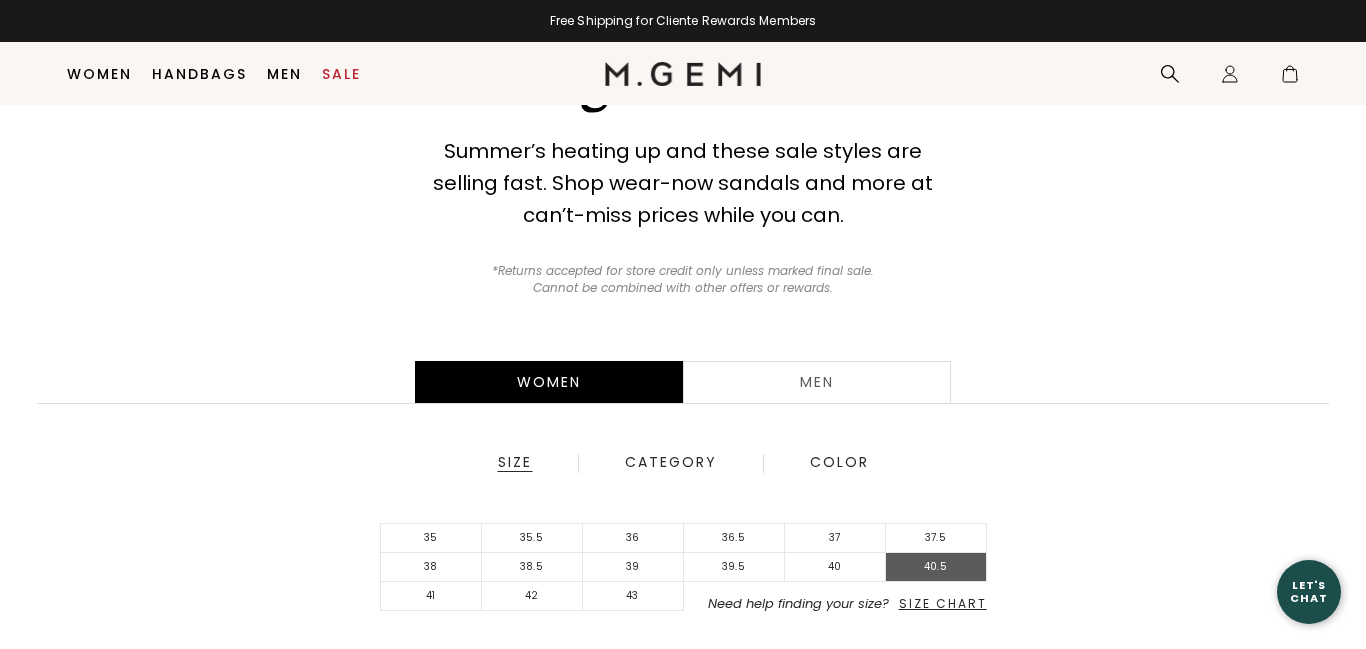 click on "40.5" at bounding box center [936, 567] 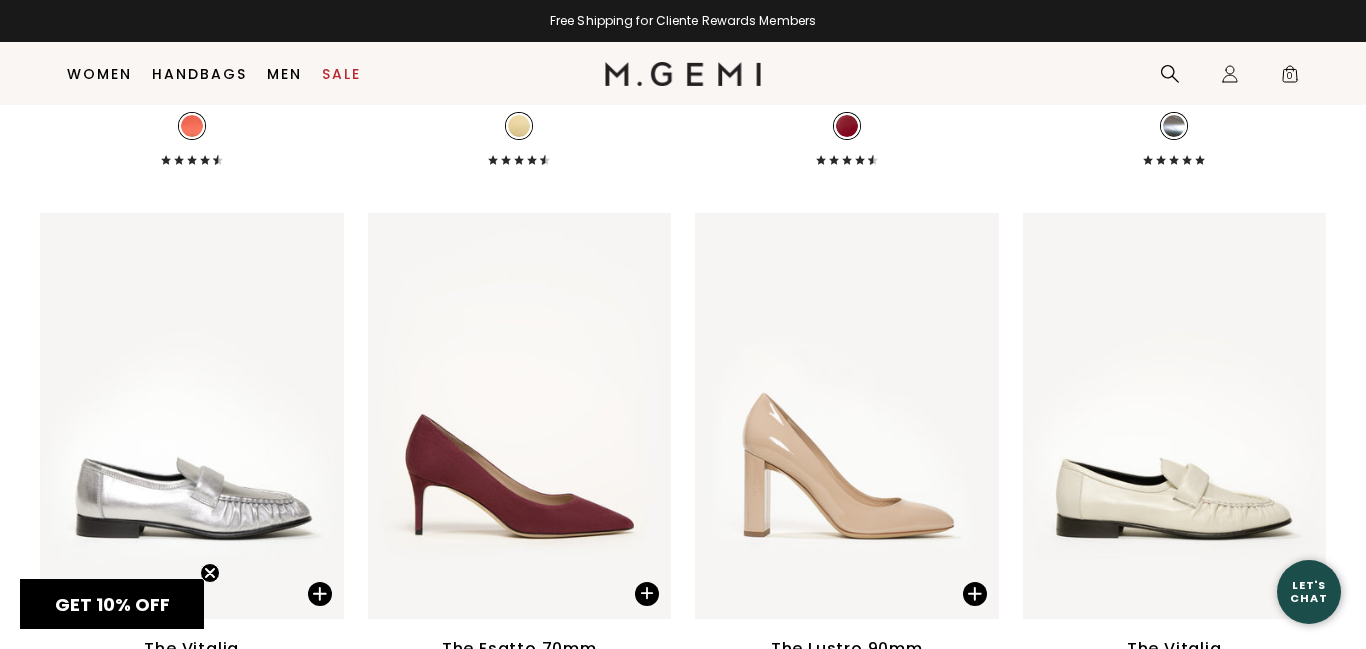scroll, scrollTop: 10478, scrollLeft: 0, axis: vertical 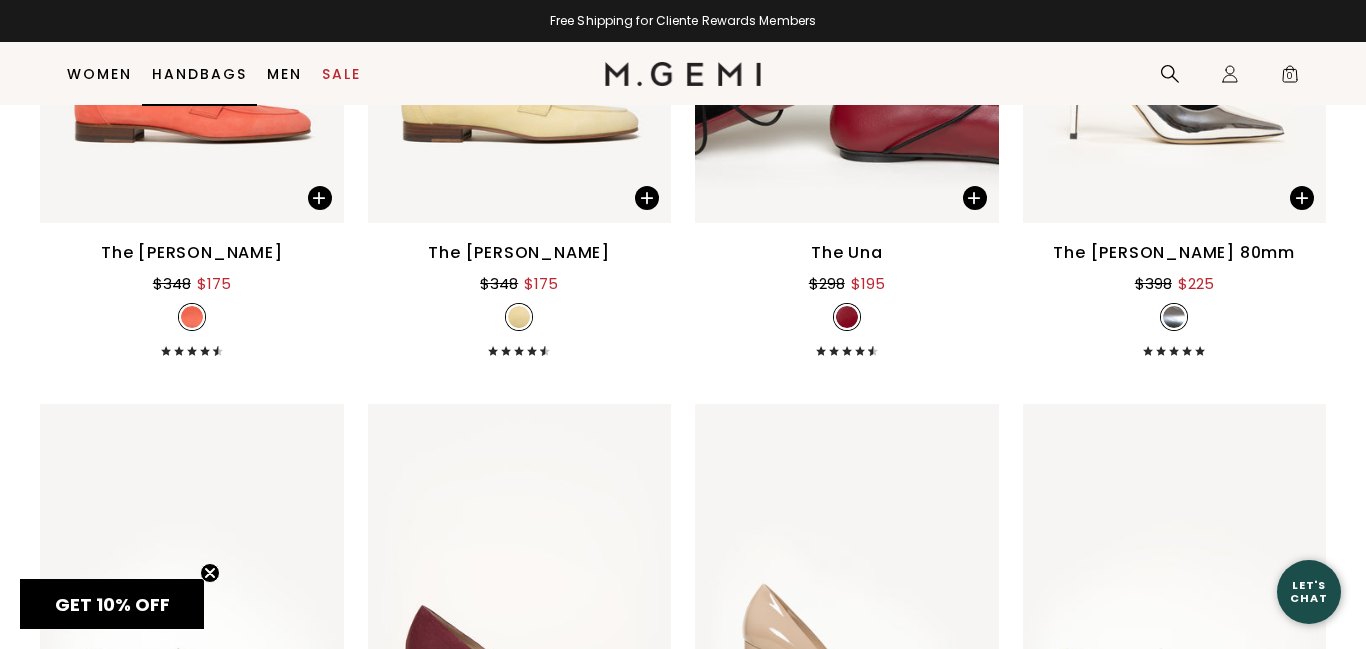 click on "Handbags" at bounding box center (199, 74) 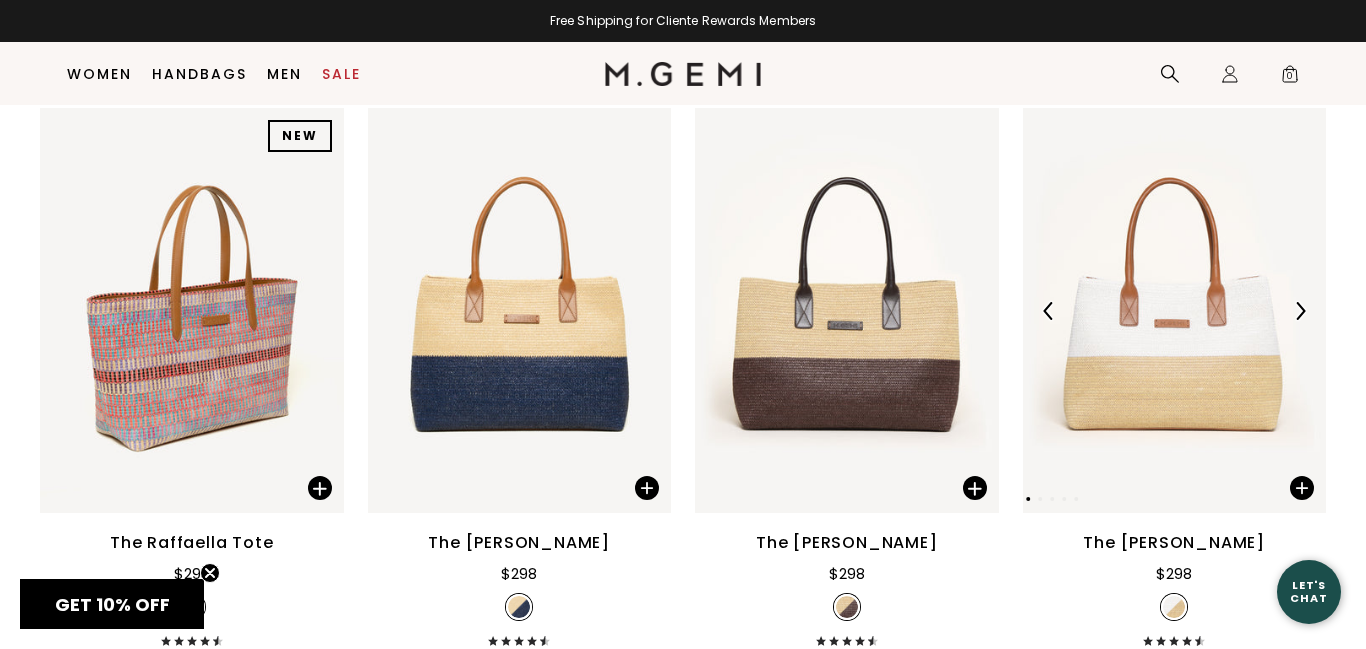 scroll, scrollTop: 318, scrollLeft: 0, axis: vertical 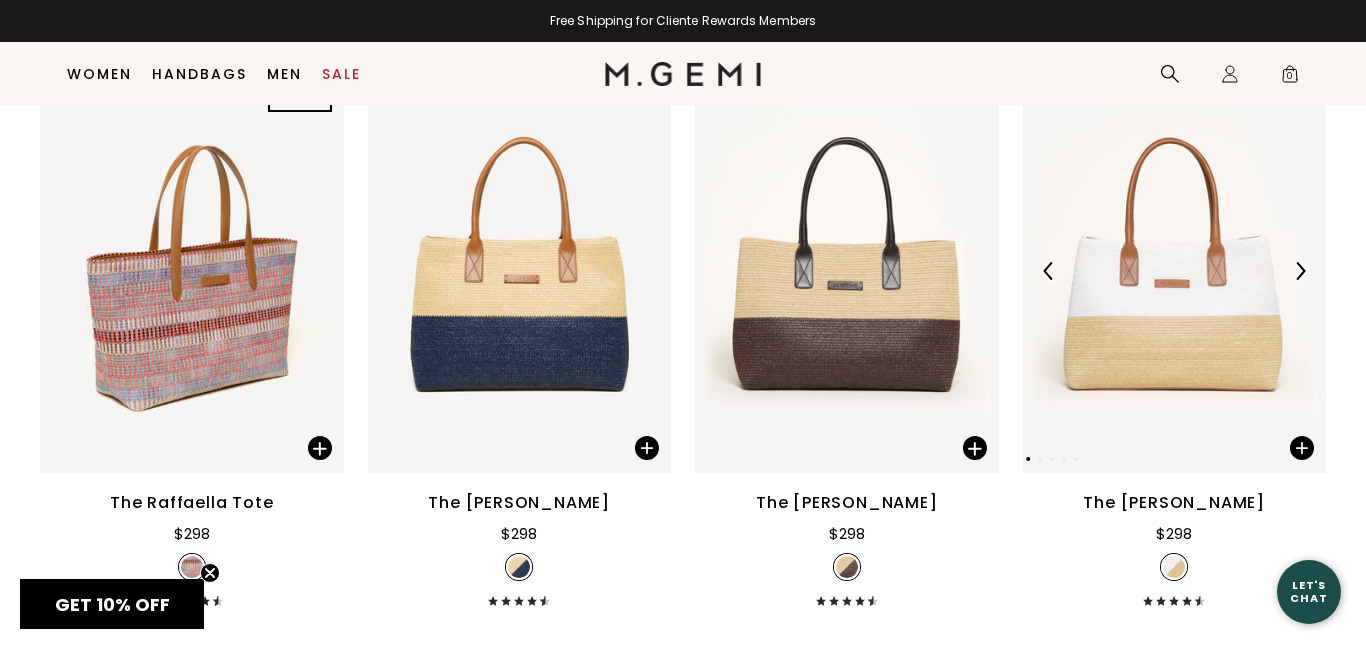 click at bounding box center (1175, 270) 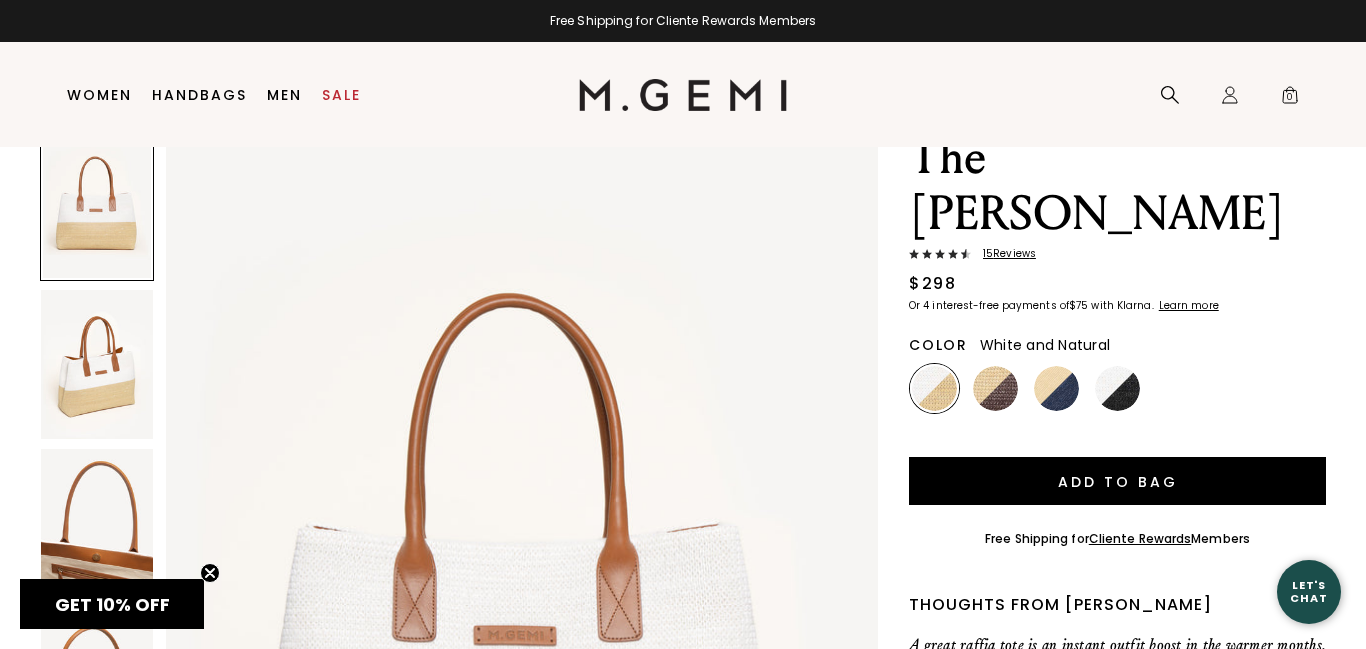 scroll, scrollTop: 0, scrollLeft: 0, axis: both 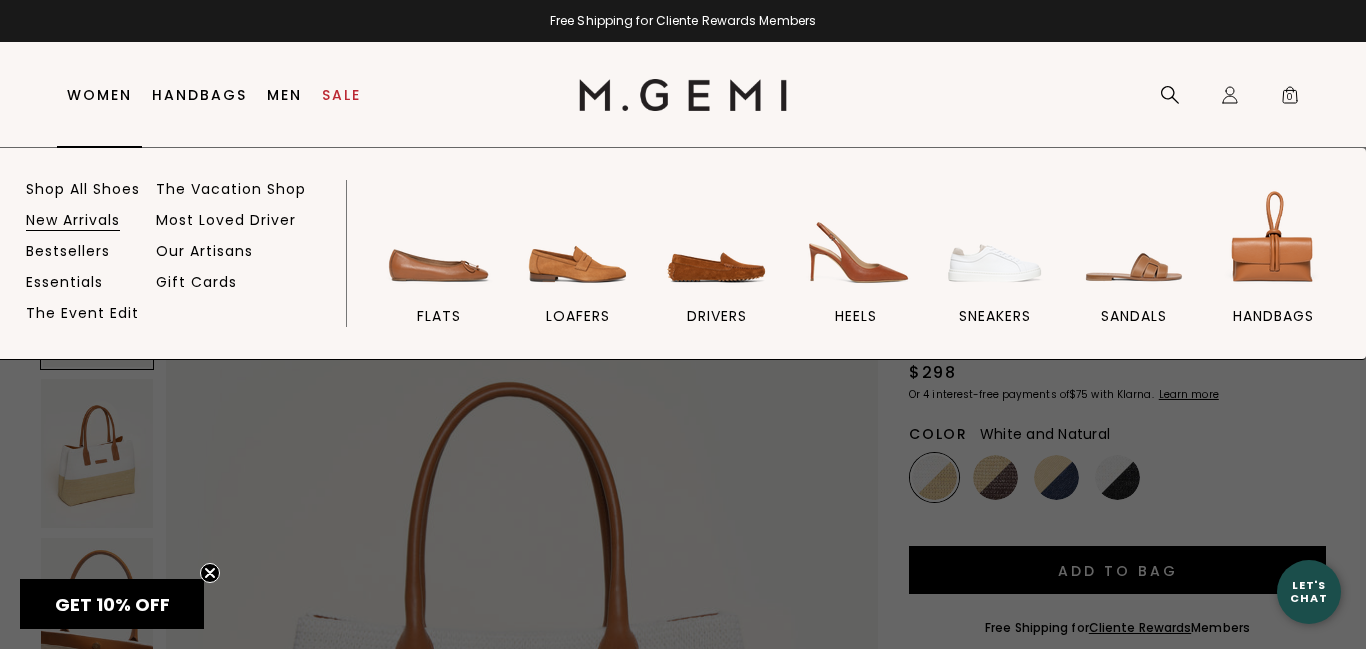 click on "New Arrivals" at bounding box center (73, 220) 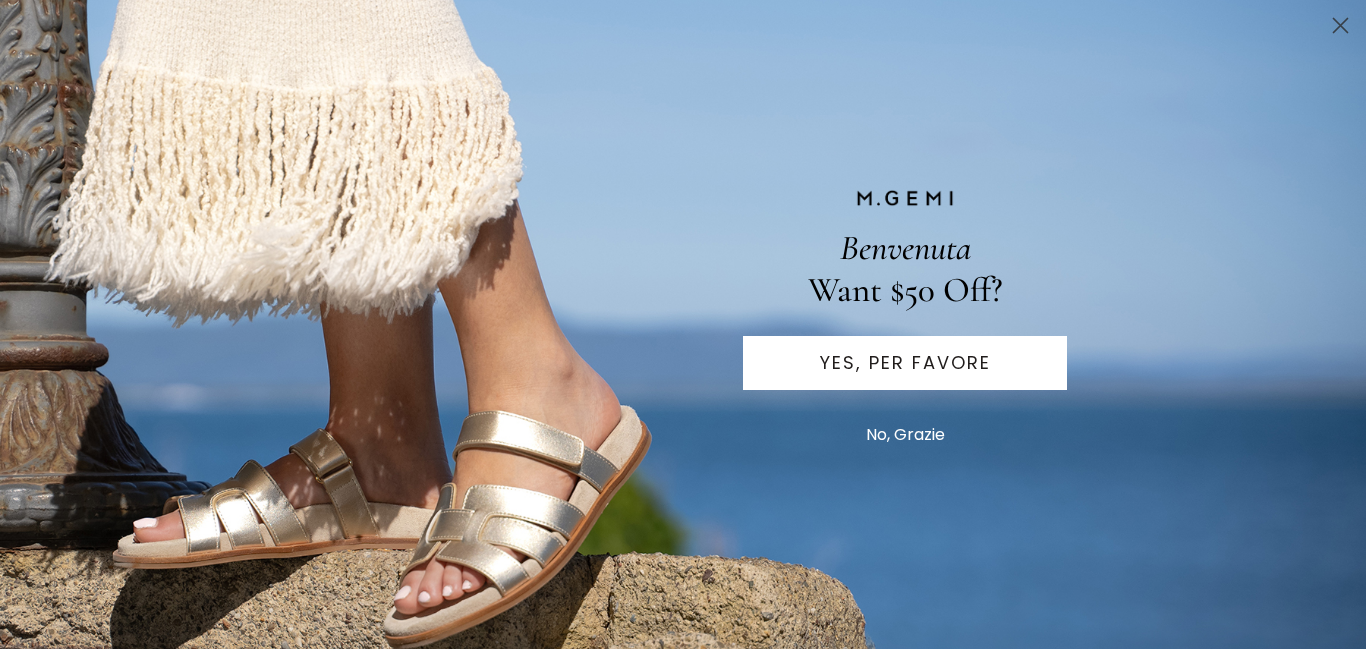 scroll, scrollTop: 638, scrollLeft: 0, axis: vertical 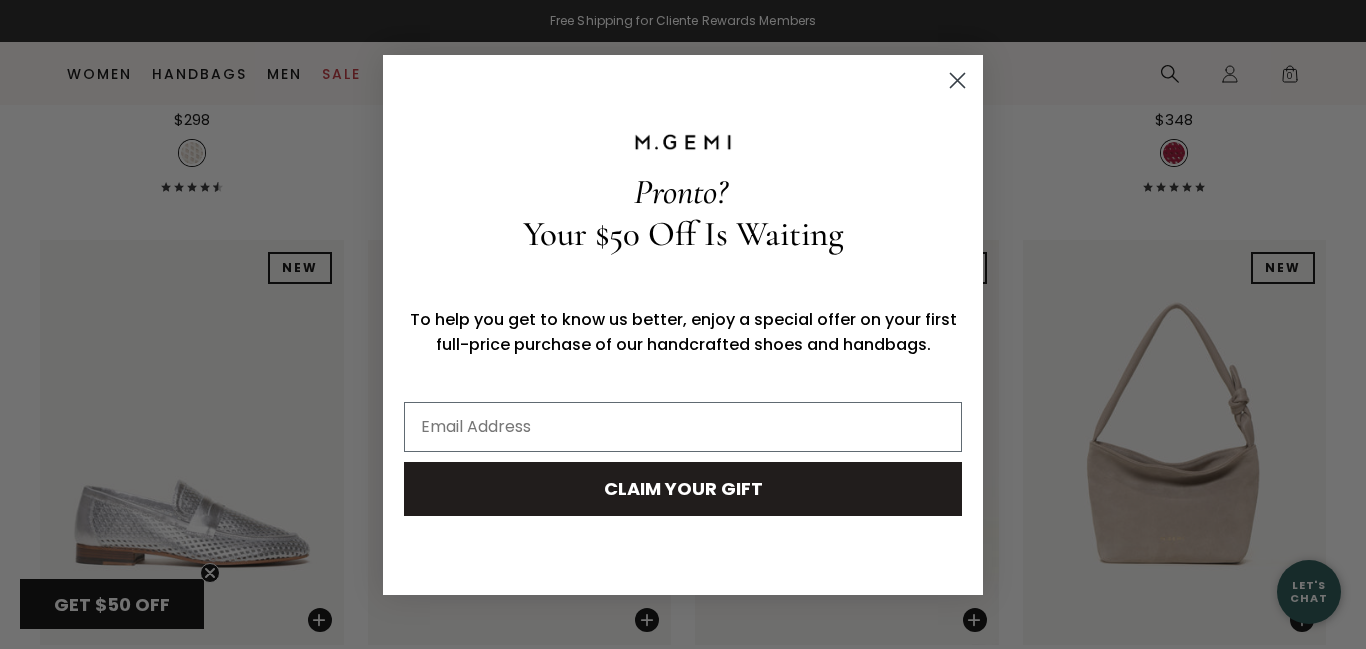 click 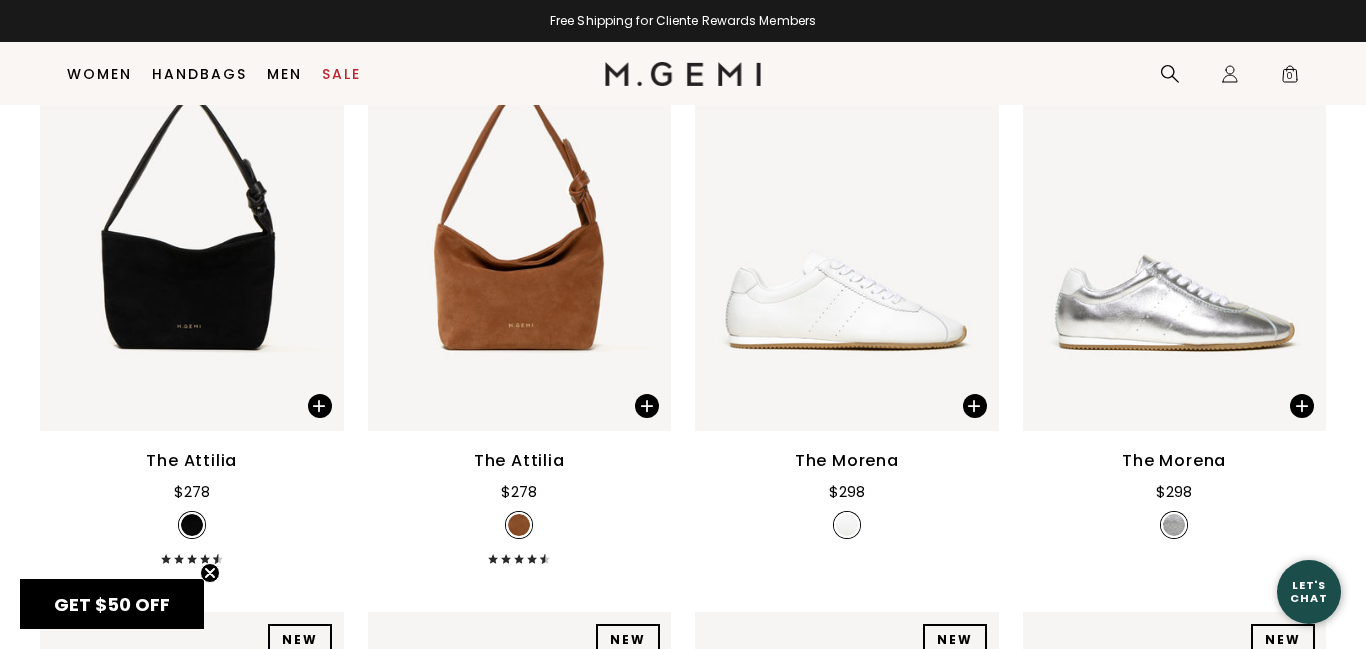 scroll, scrollTop: 3918, scrollLeft: 0, axis: vertical 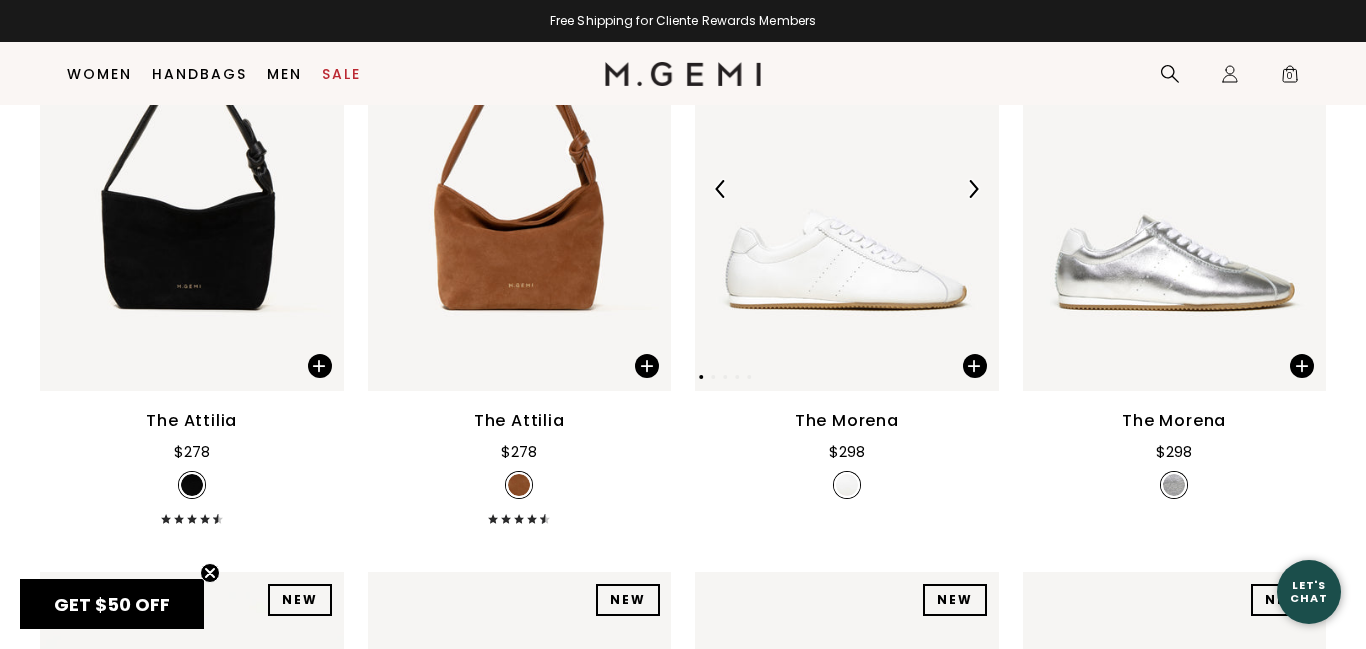 click at bounding box center (847, 188) 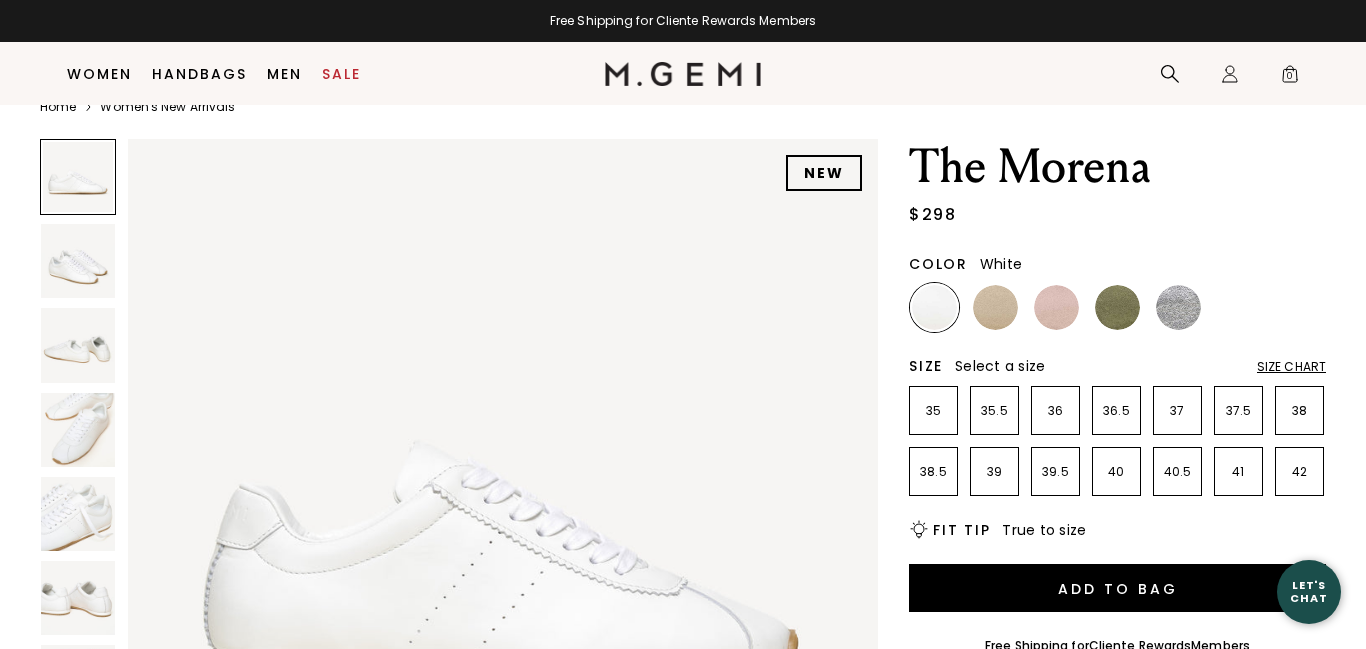 scroll, scrollTop: 38, scrollLeft: 0, axis: vertical 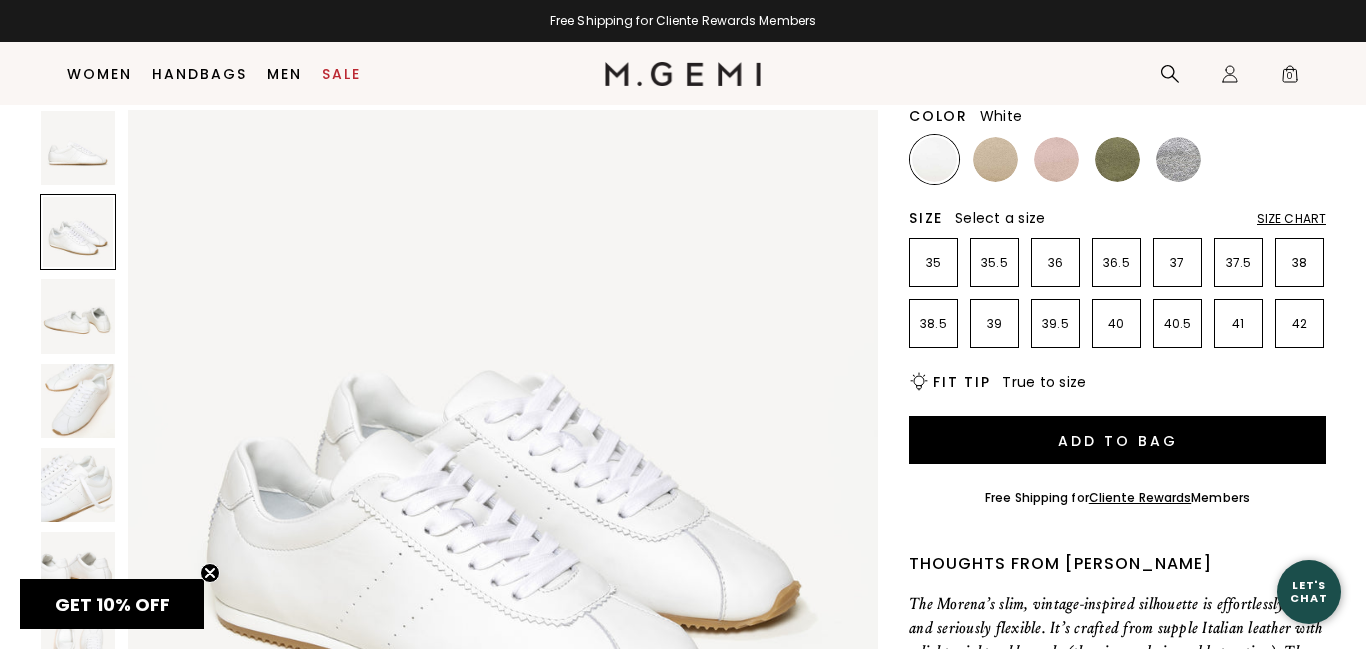 click 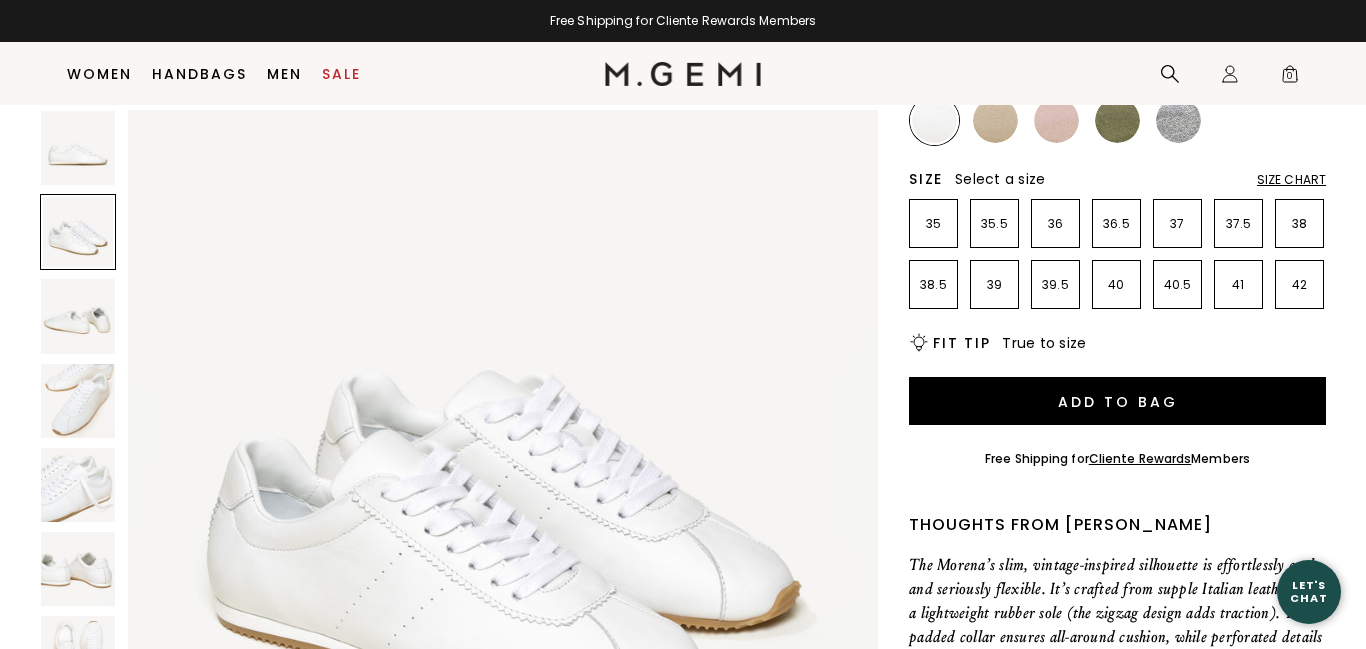 scroll, scrollTop: 238, scrollLeft: 0, axis: vertical 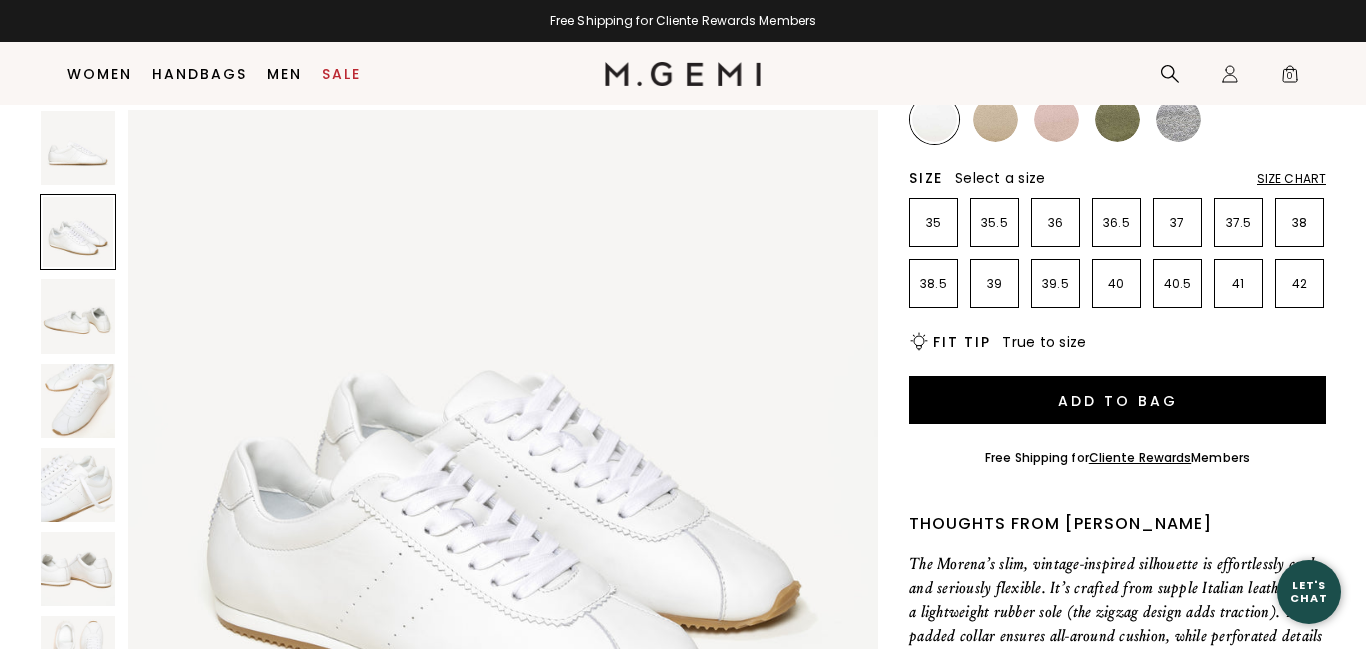 click at bounding box center [78, 316] 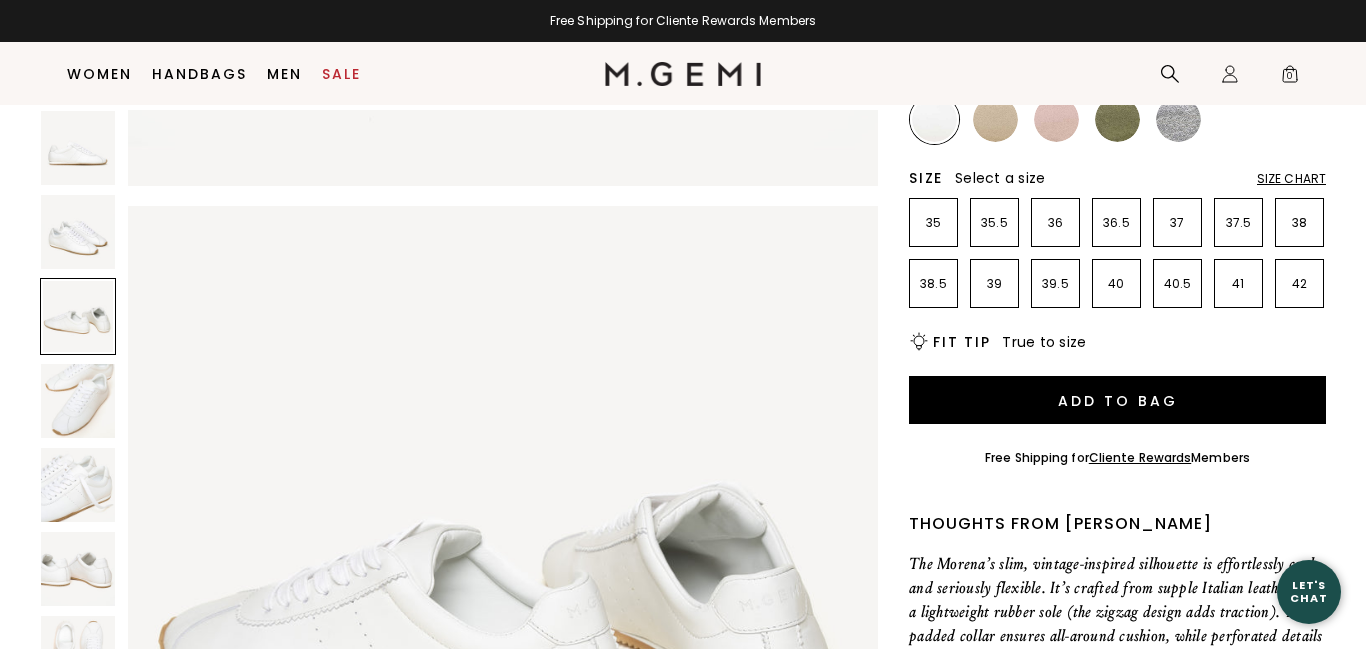 scroll, scrollTop: 1540, scrollLeft: 0, axis: vertical 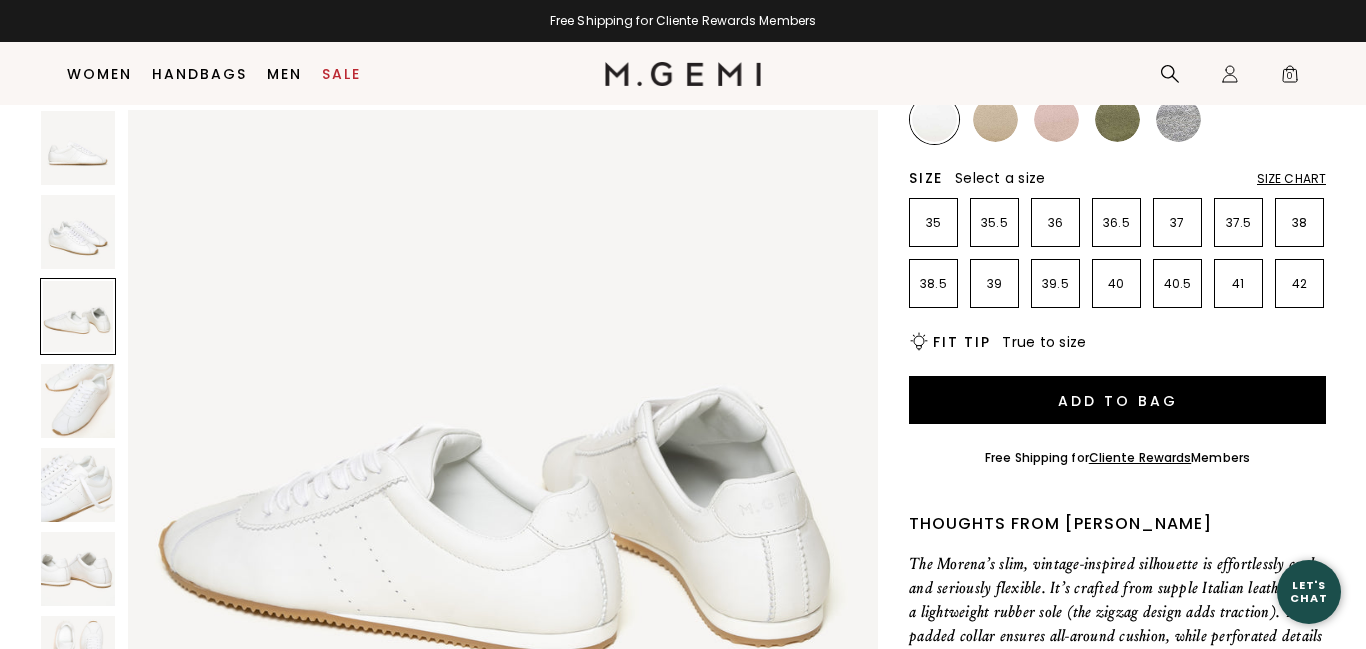 click at bounding box center [78, 401] 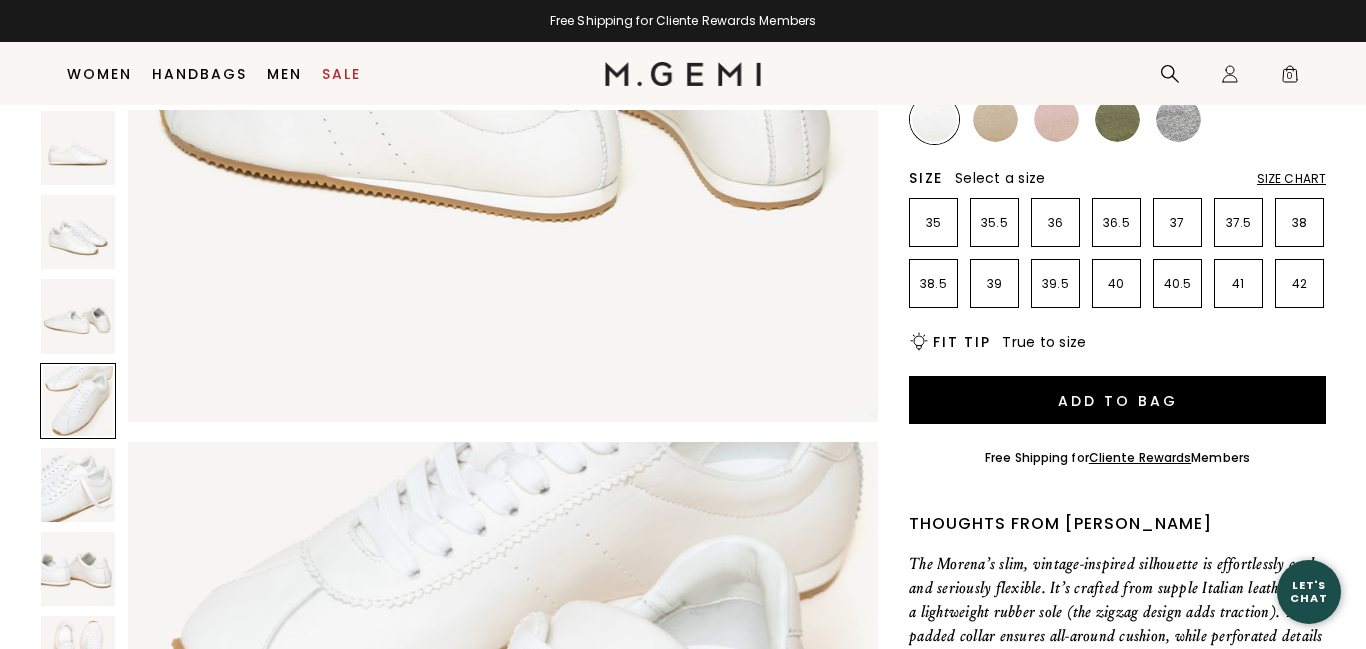 scroll, scrollTop: 2309, scrollLeft: 0, axis: vertical 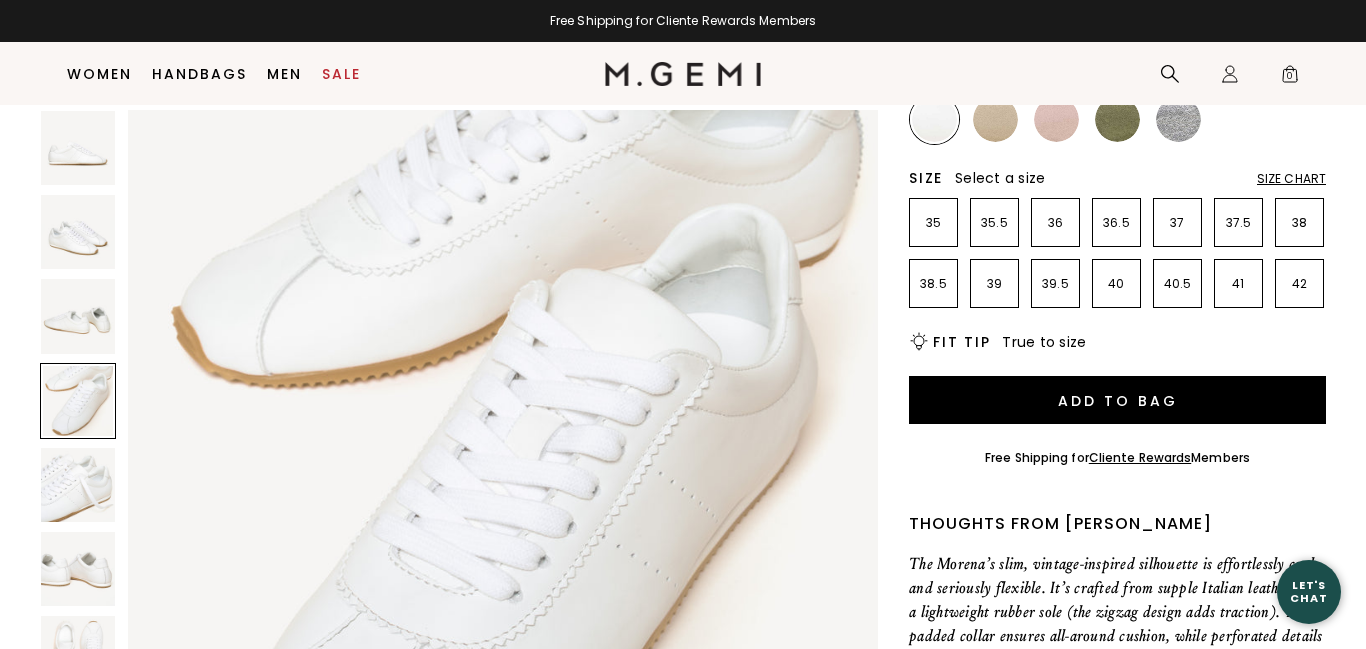 click at bounding box center (78, 485) 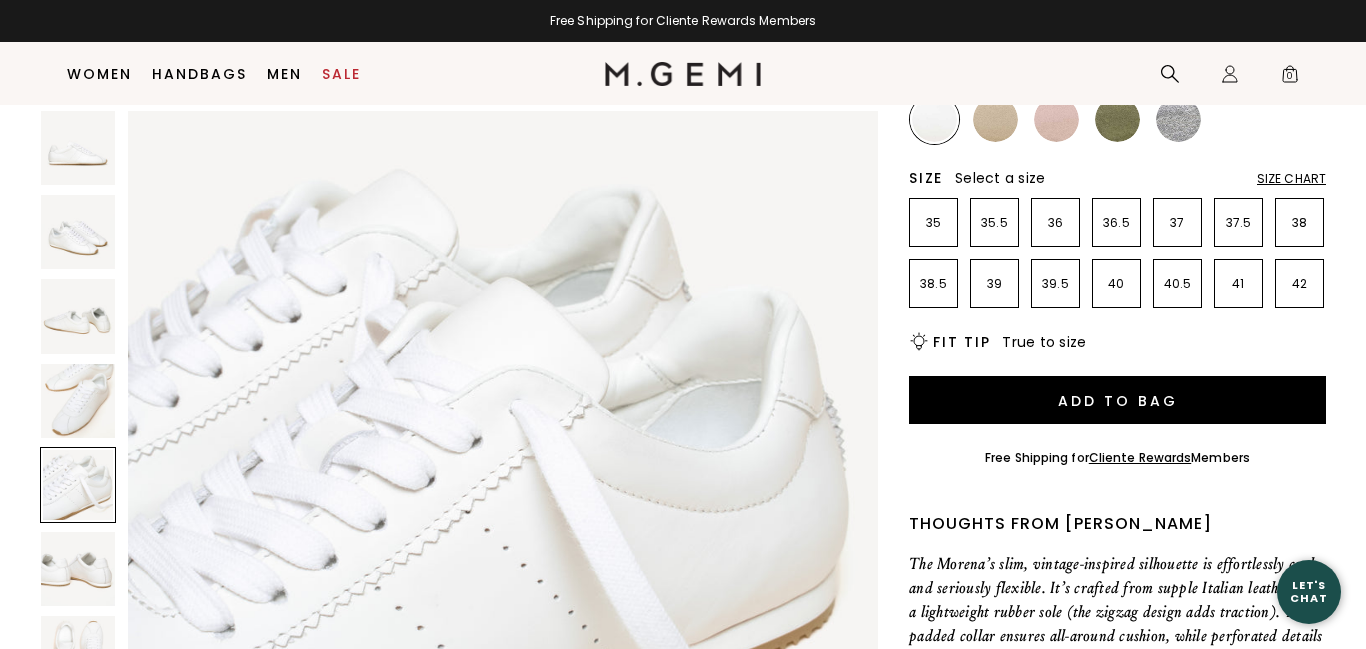 scroll, scrollTop: 3079, scrollLeft: 0, axis: vertical 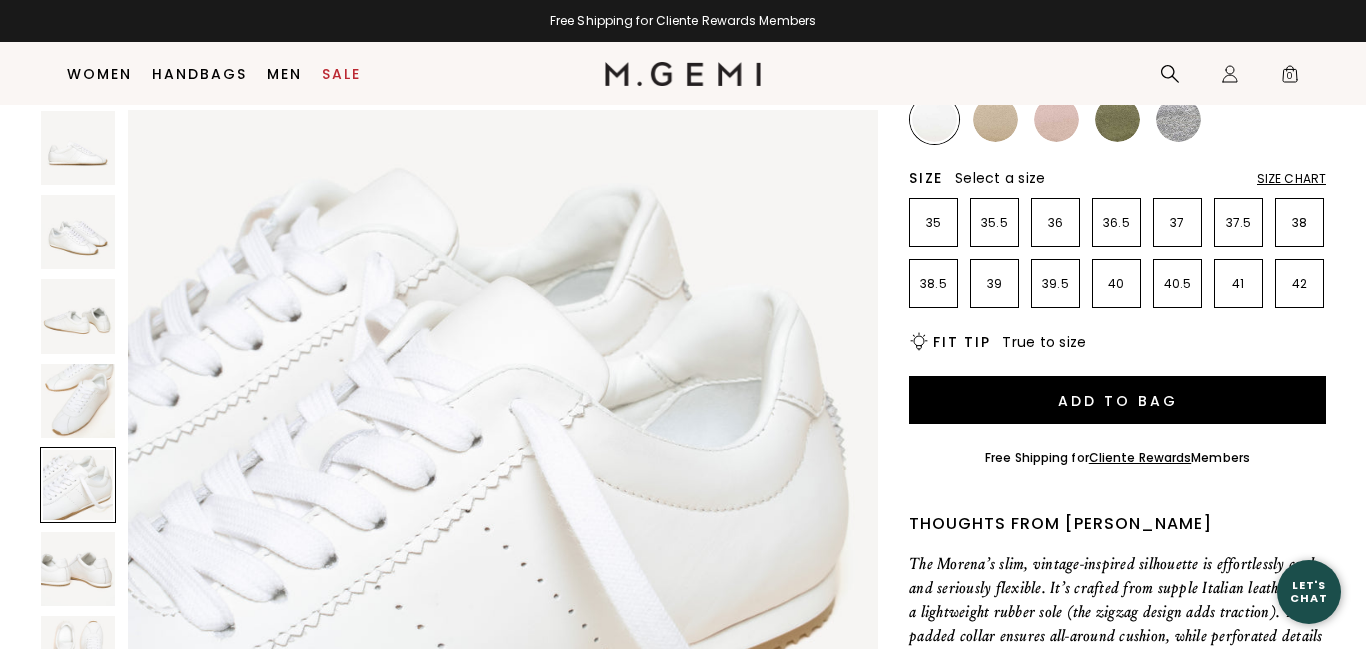 click at bounding box center [78, 569] 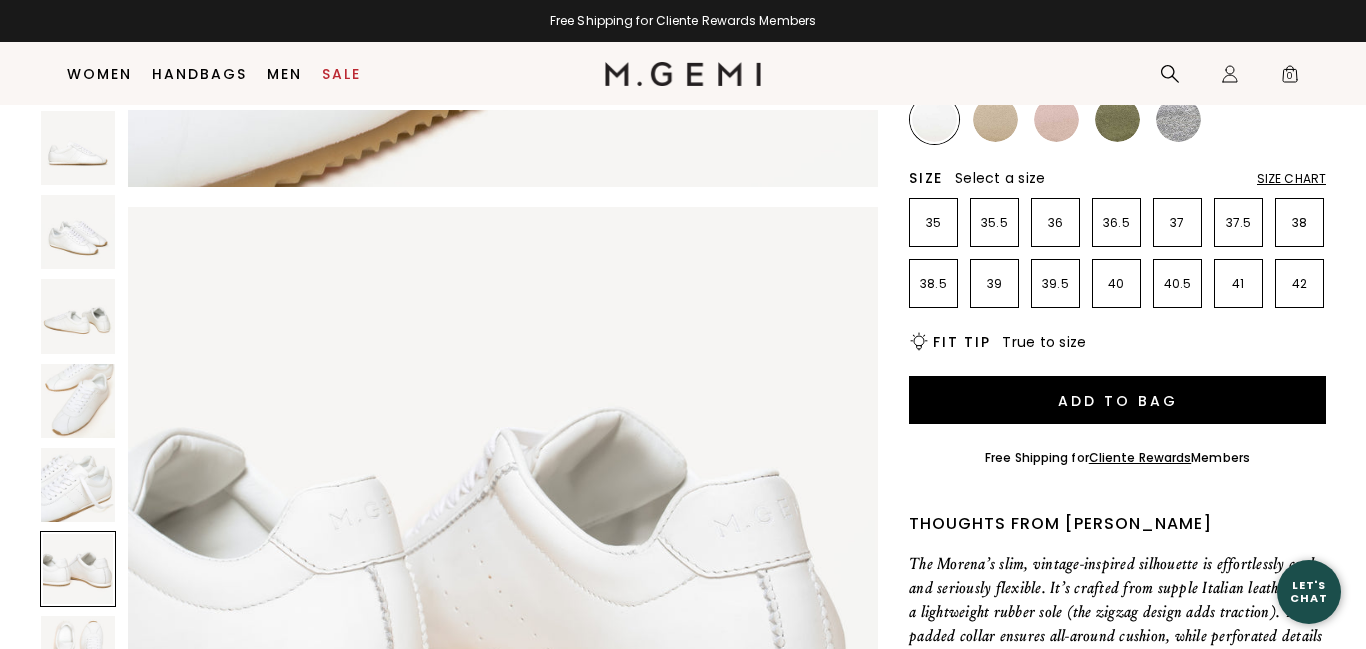 scroll, scrollTop: 3849, scrollLeft: 0, axis: vertical 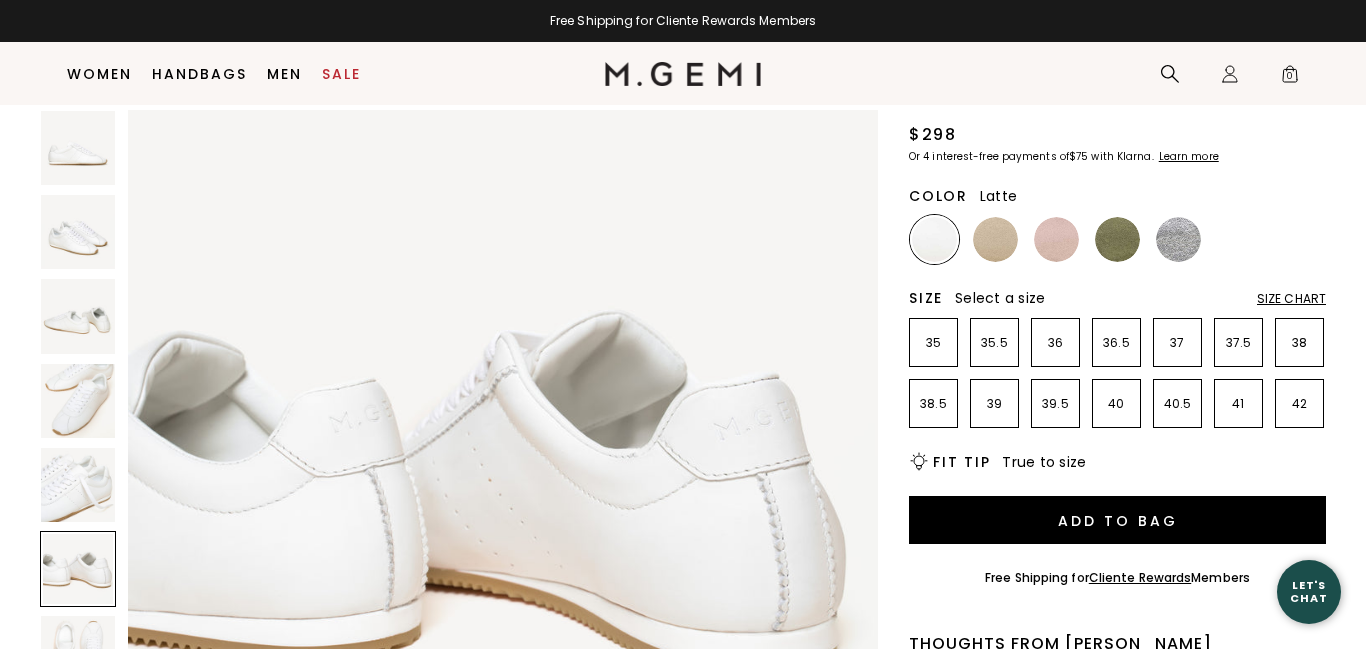 click at bounding box center [995, 239] 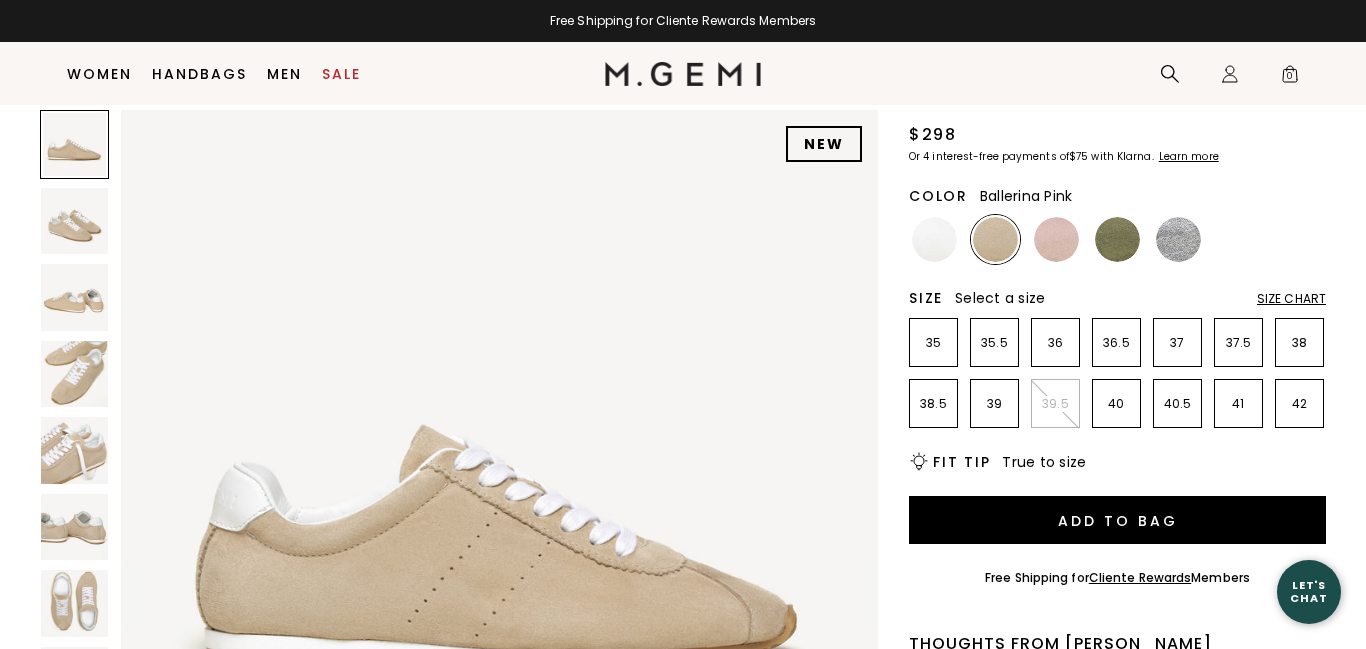 click at bounding box center (1056, 239) 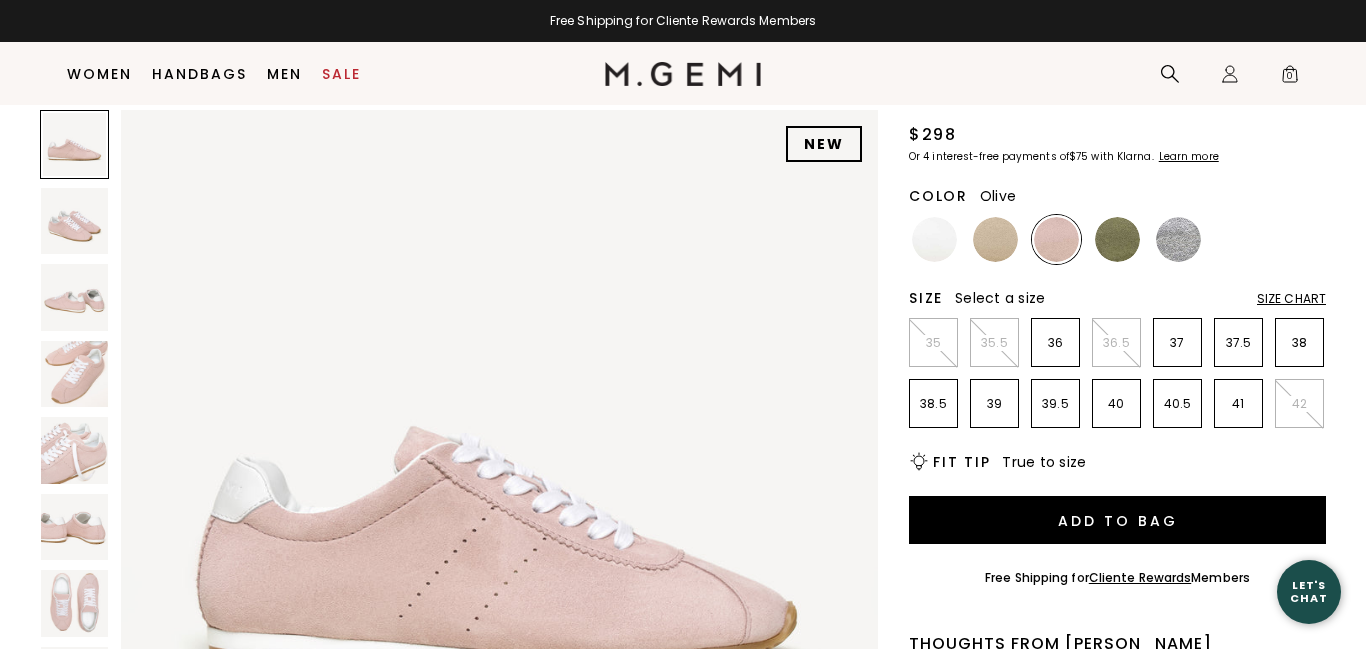 click at bounding box center (1117, 239) 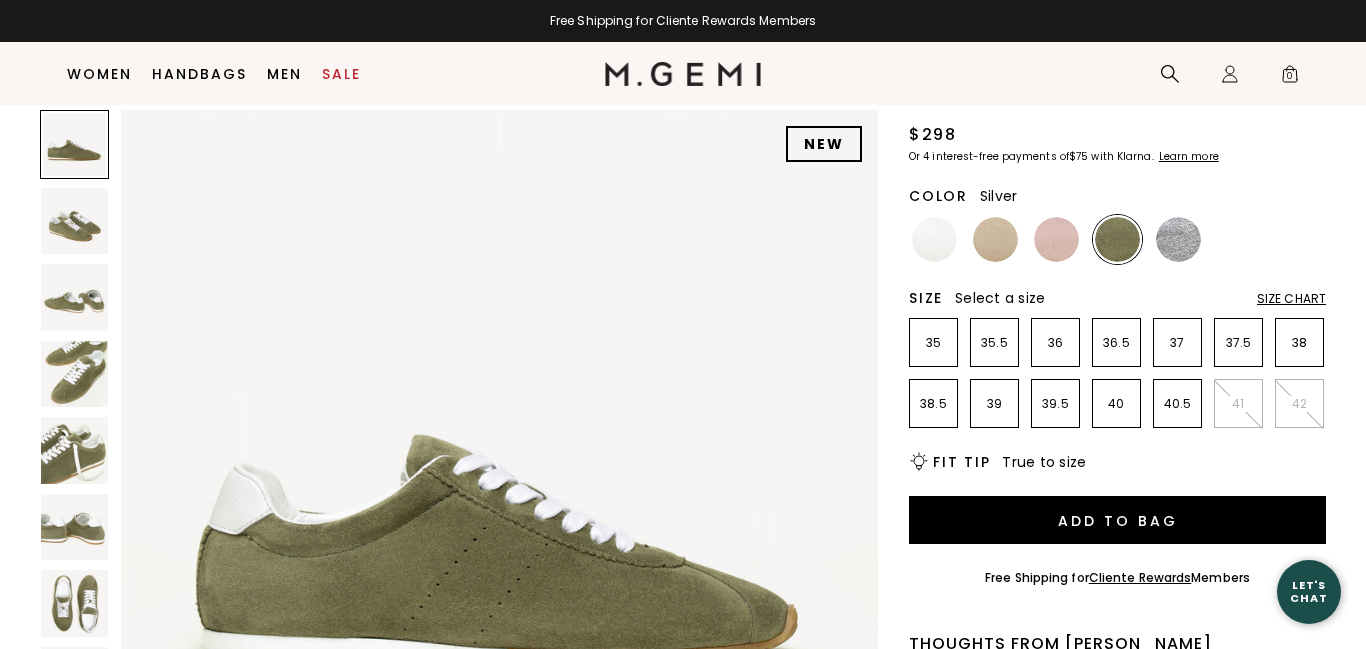 click at bounding box center [1178, 239] 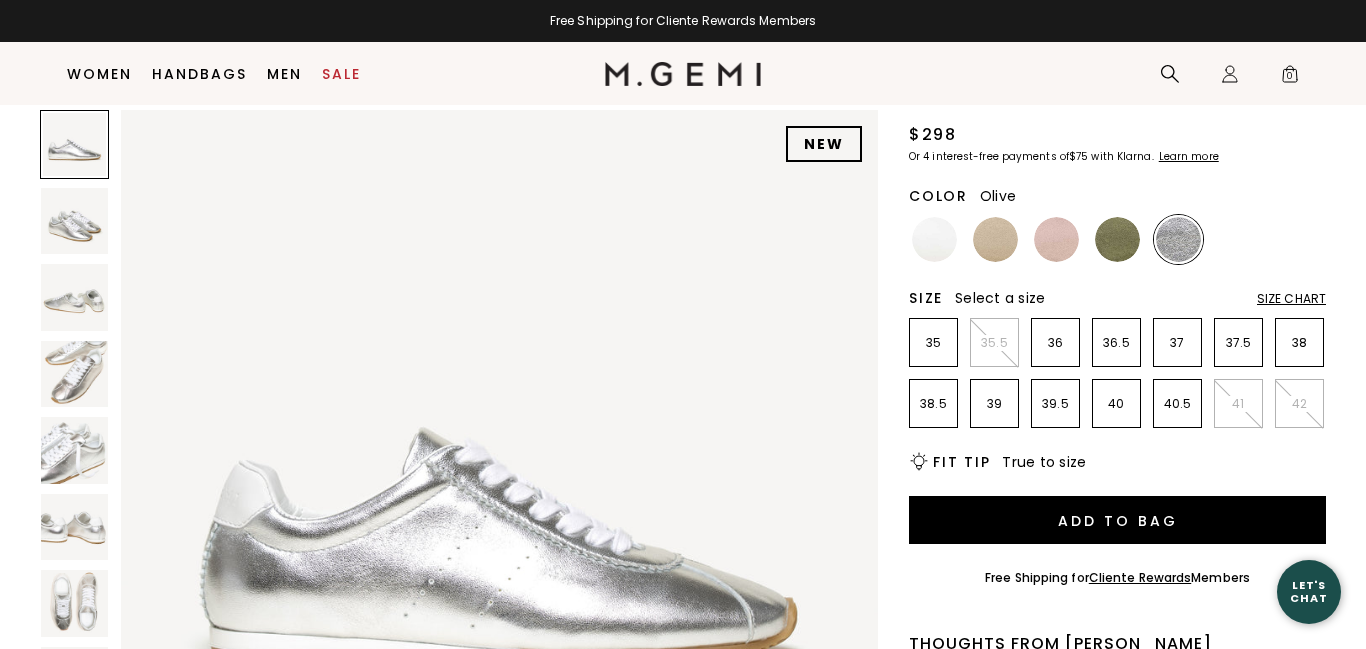 click at bounding box center (1117, 239) 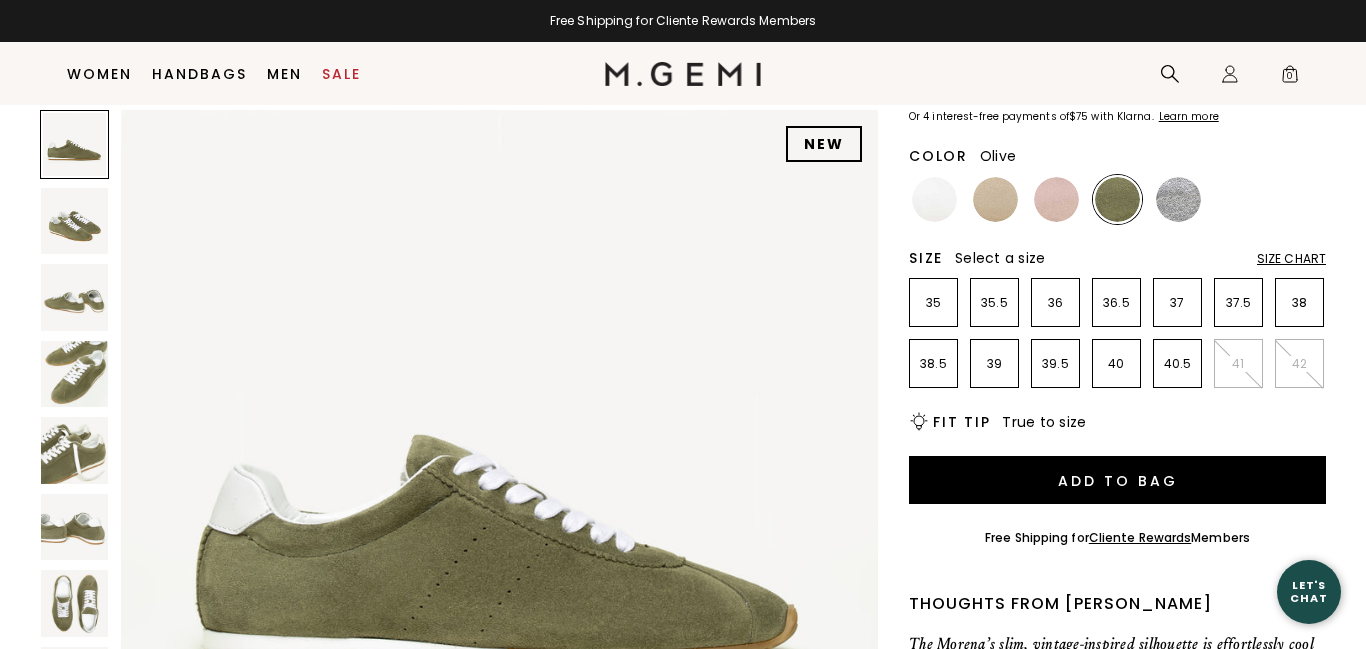 scroll, scrollTop: 198, scrollLeft: 0, axis: vertical 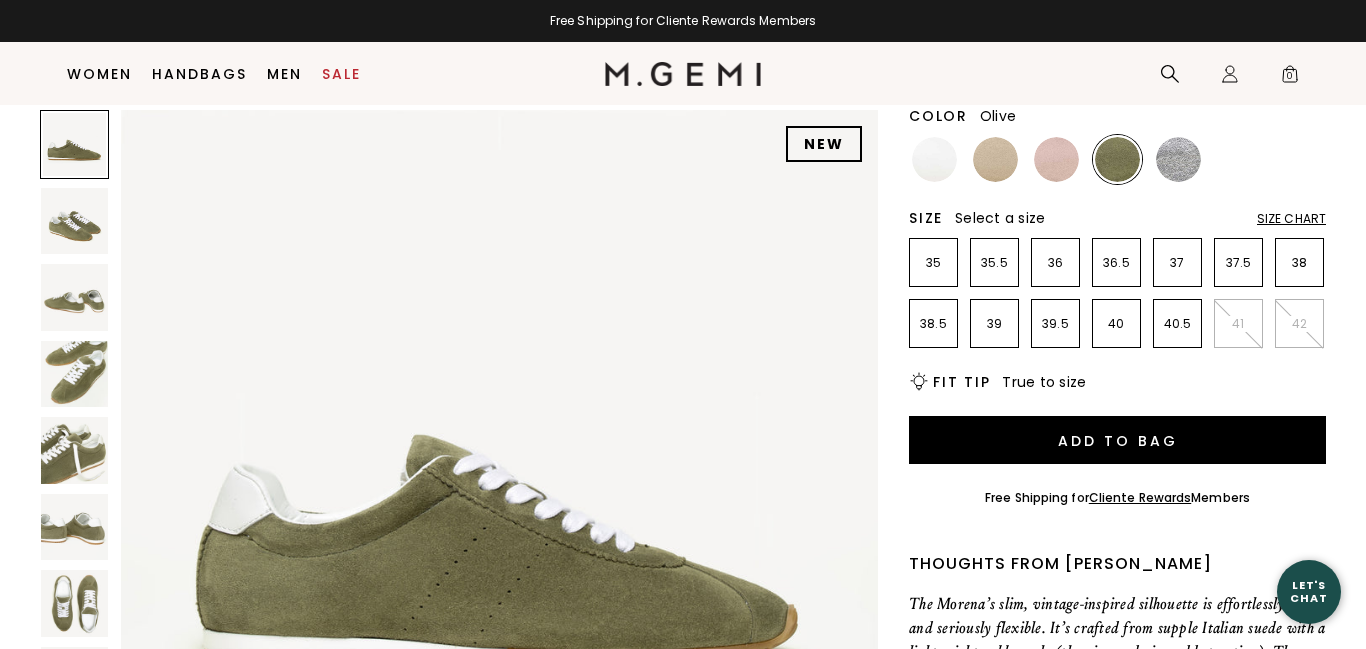 click at bounding box center (499, 488) 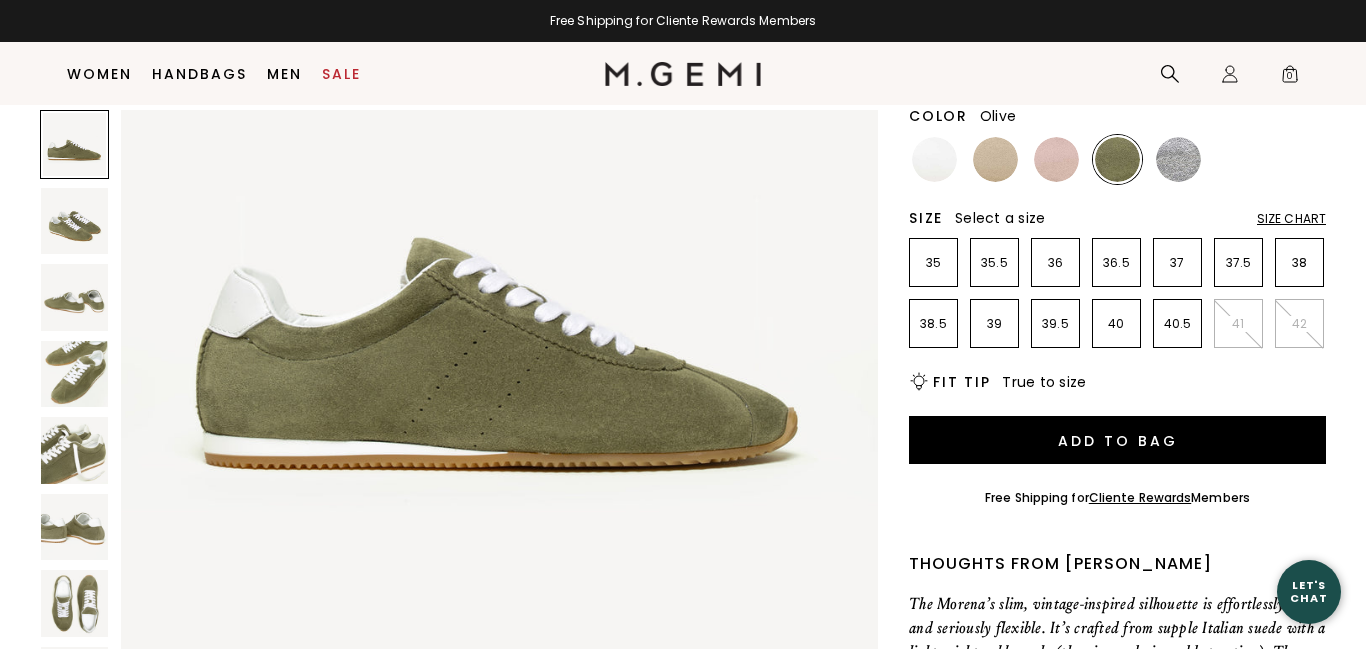 scroll, scrollTop: 200, scrollLeft: 0, axis: vertical 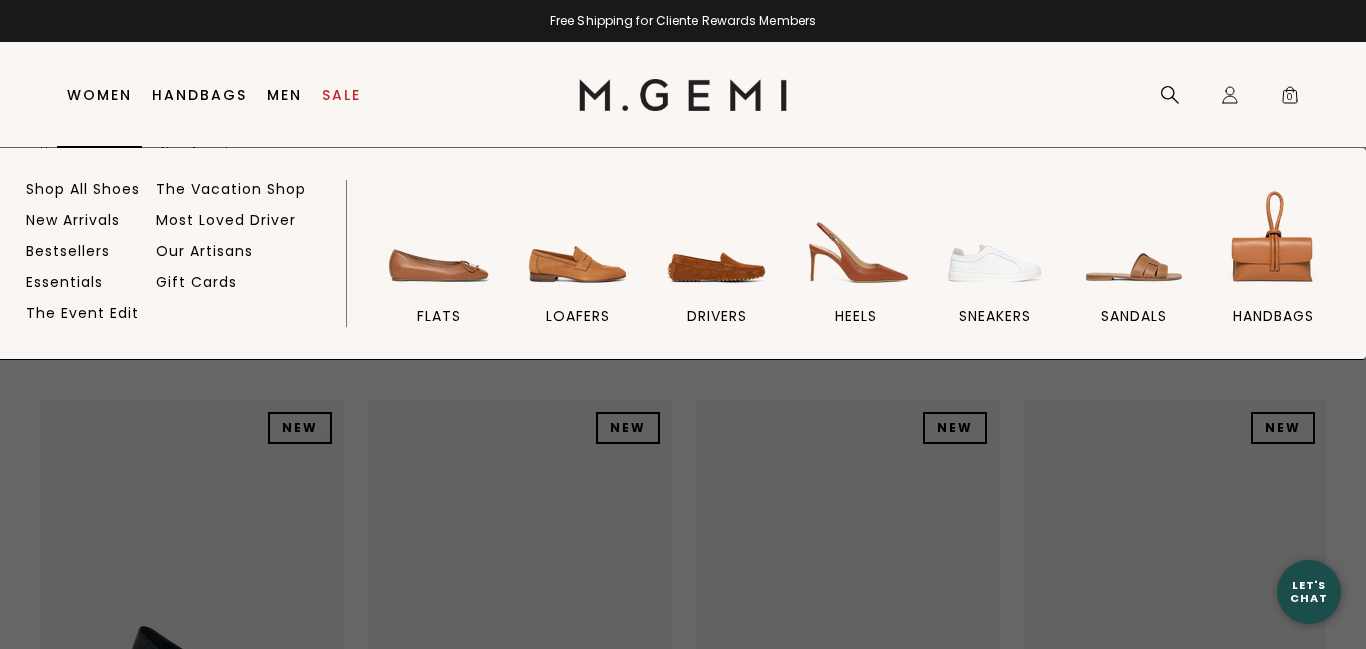click on "Women" at bounding box center (99, 95) 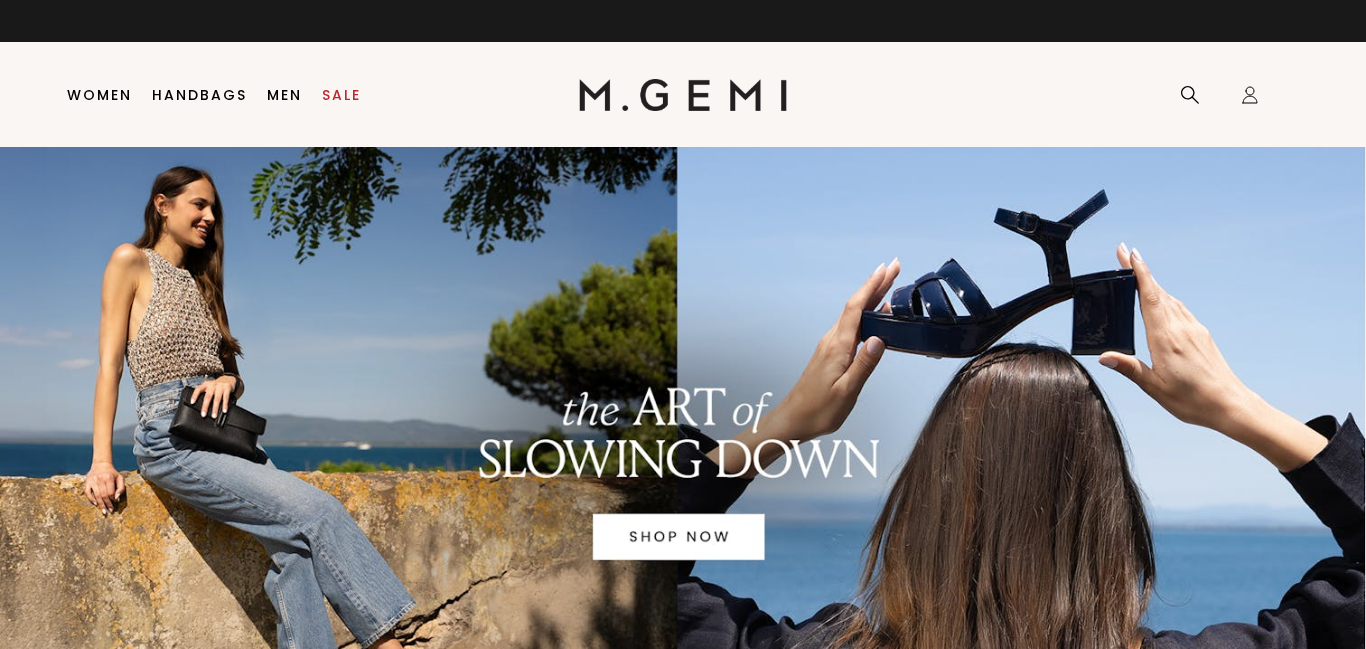 click on "Women" at bounding box center (99, 95) 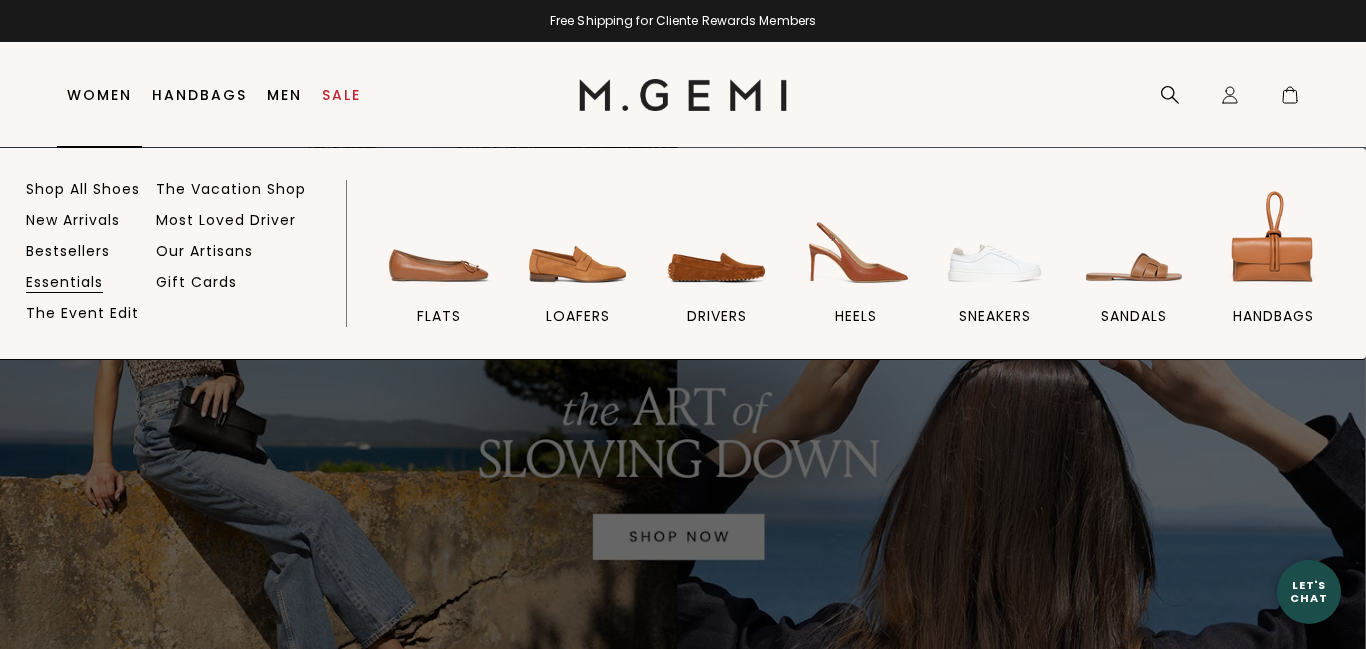 click on "Essentials" at bounding box center (64, 282) 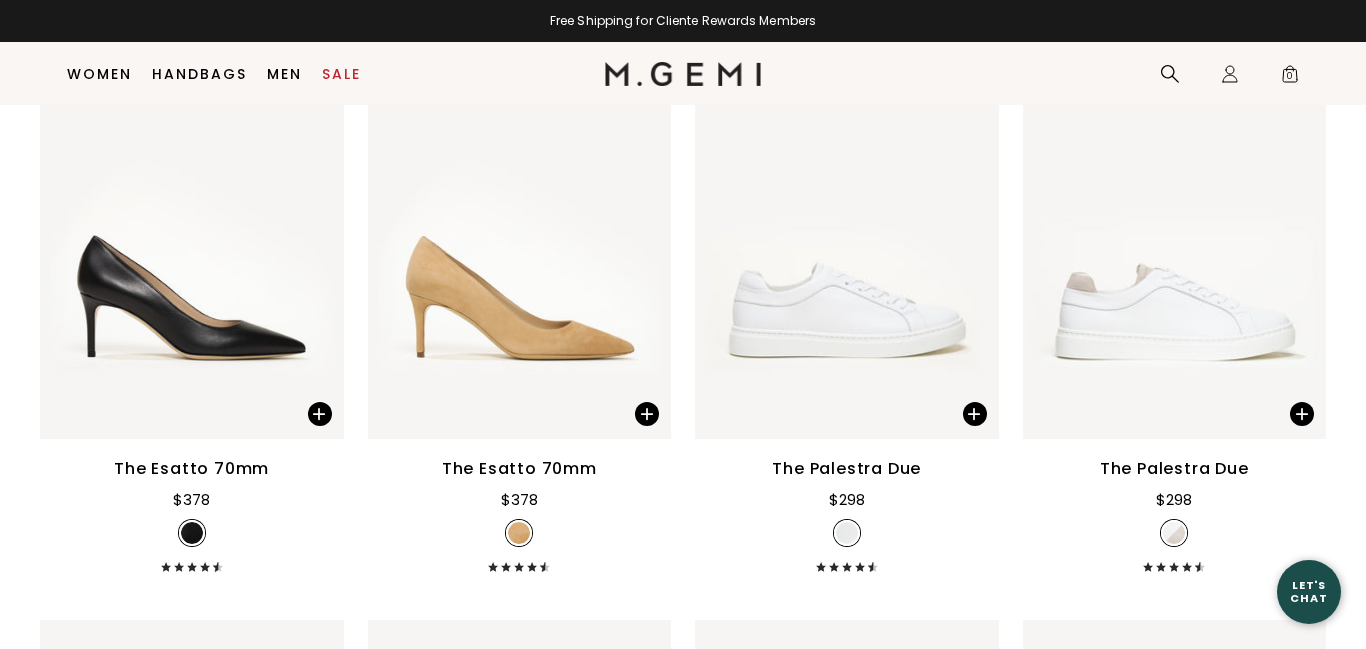 scroll, scrollTop: 7638, scrollLeft: 0, axis: vertical 